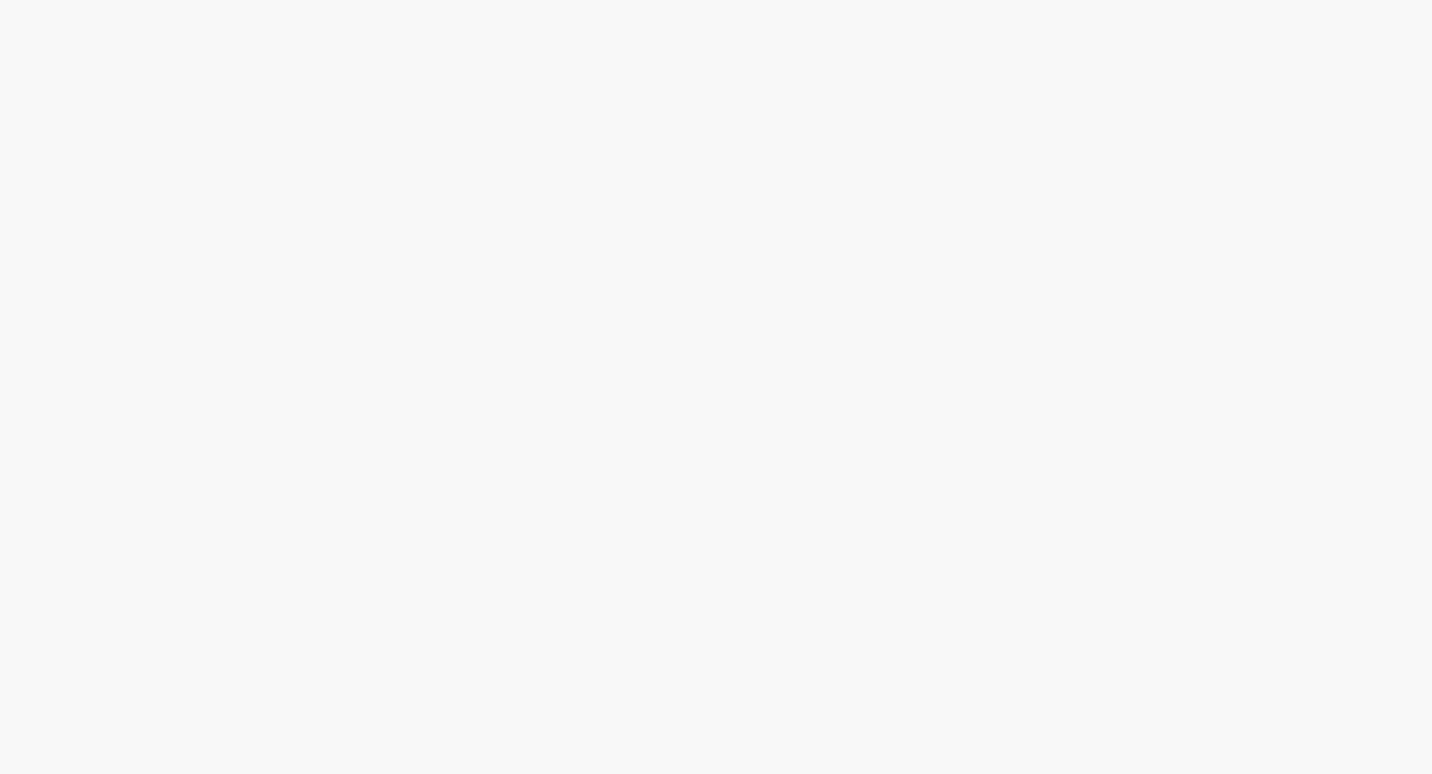 scroll, scrollTop: 0, scrollLeft: 0, axis: both 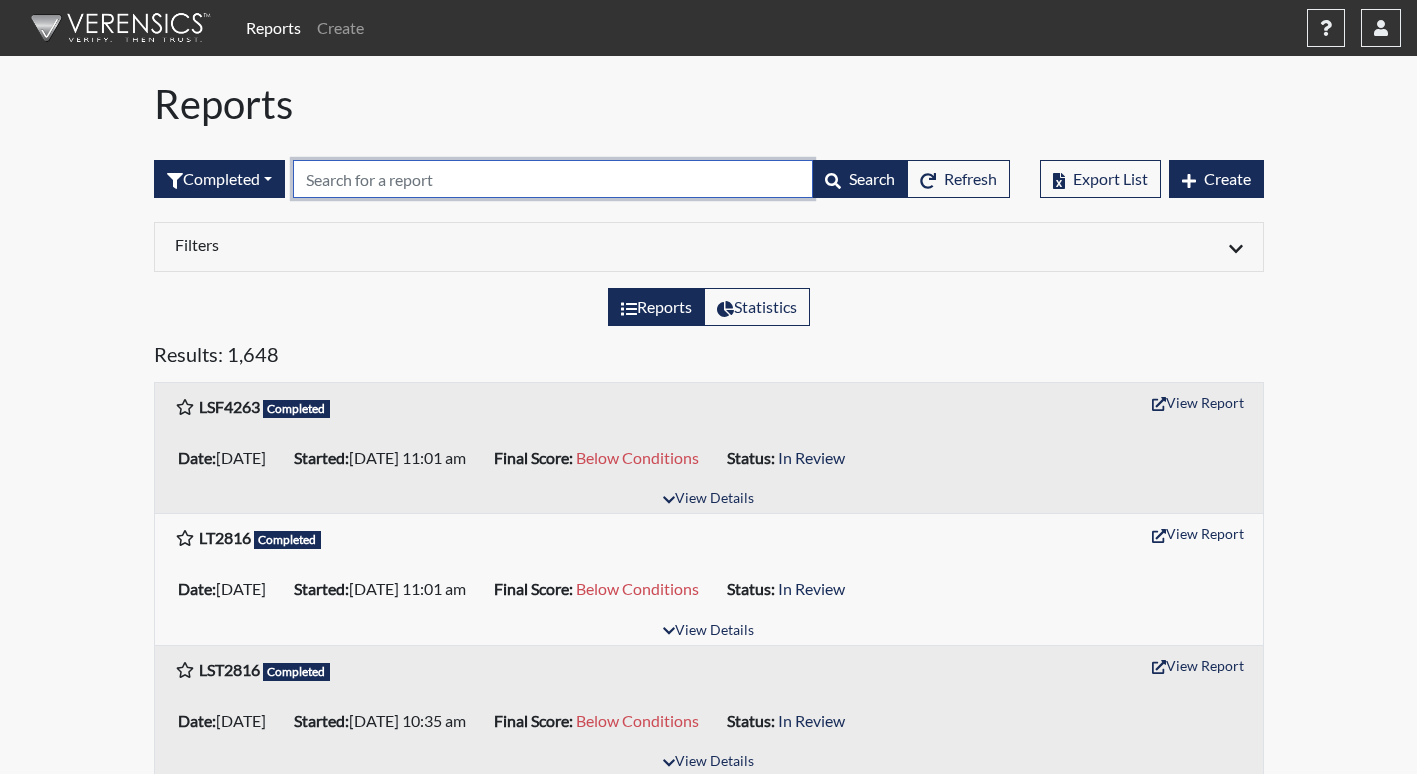 click at bounding box center (553, 179) 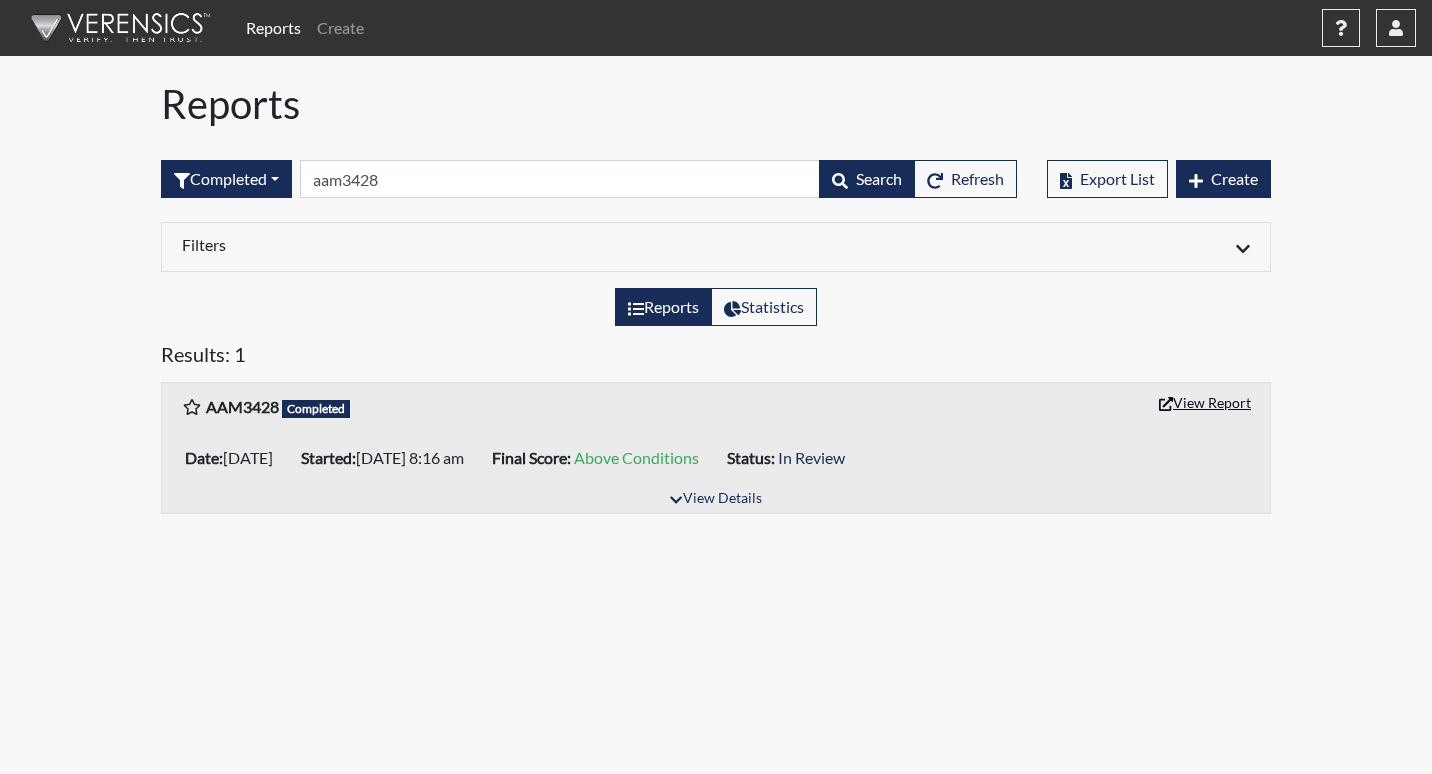 click on "View Report" at bounding box center [1205, 402] 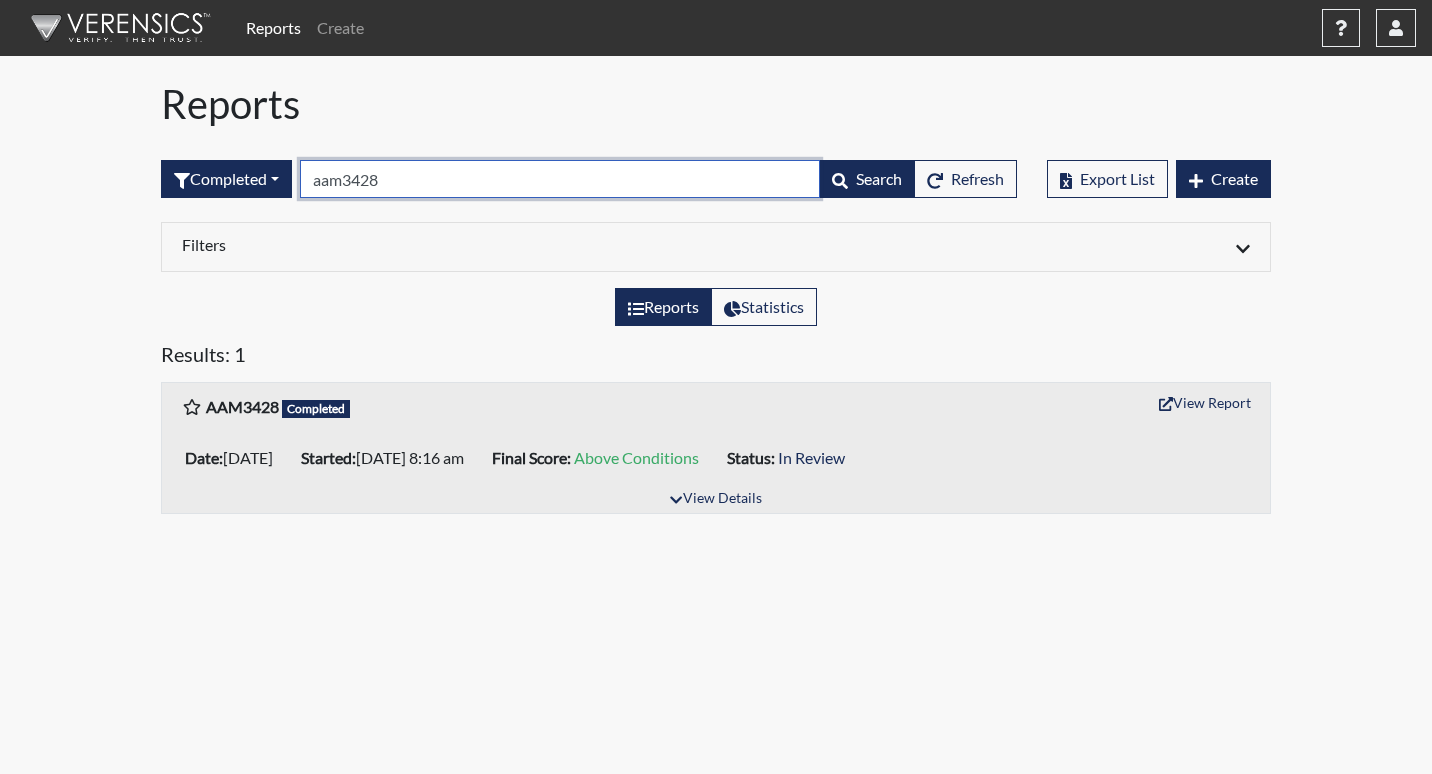 drag, startPoint x: 412, startPoint y: 177, endPoint x: 0, endPoint y: 220, distance: 414.23785 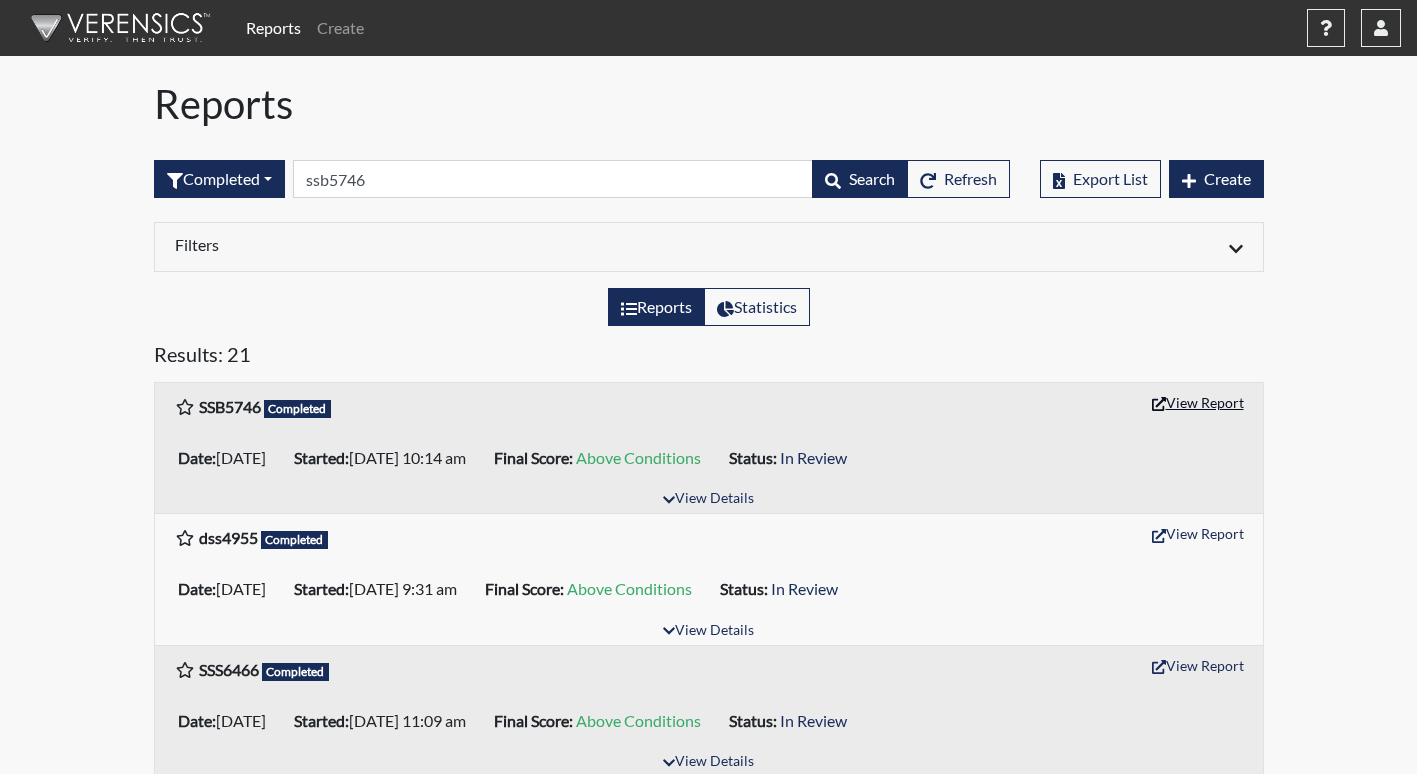 click on "View Report" at bounding box center (1198, 402) 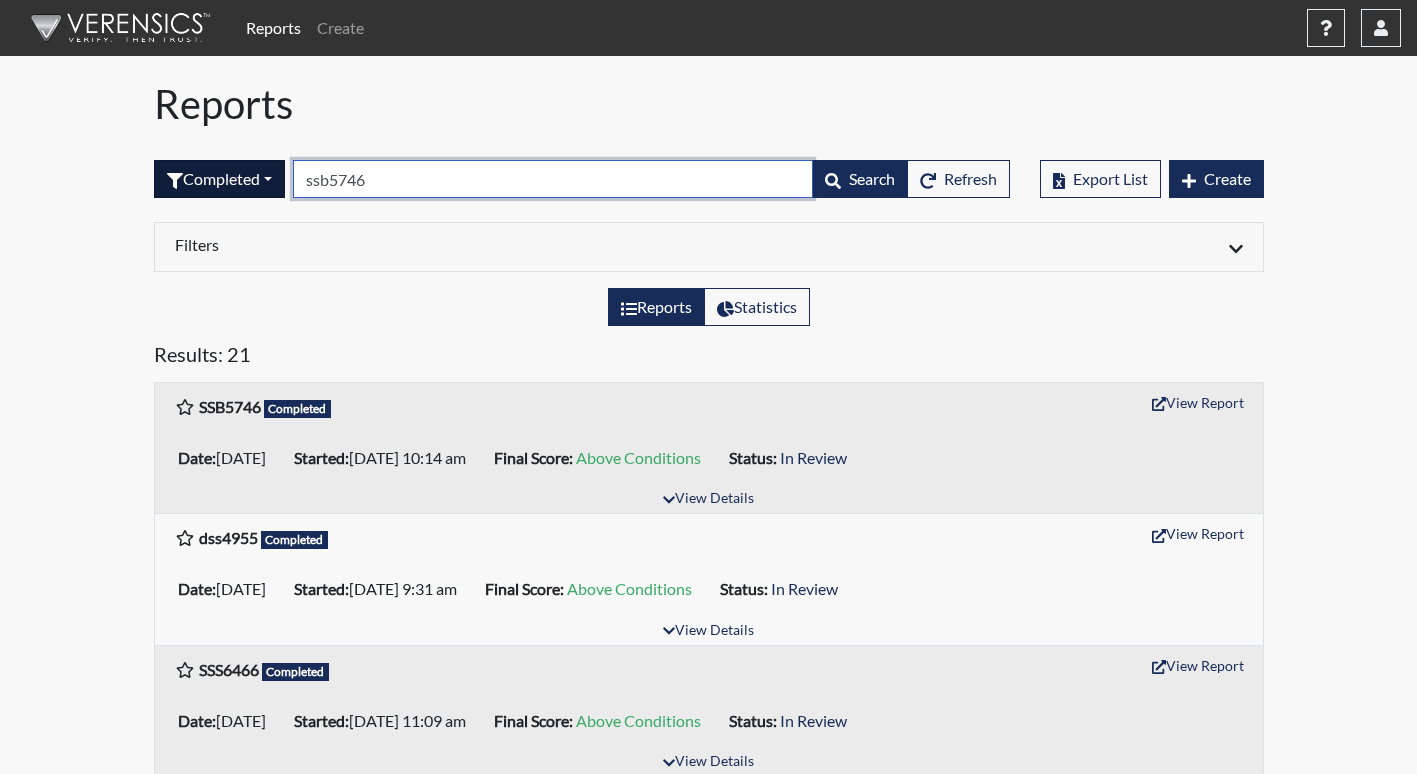 drag, startPoint x: 379, startPoint y: 177, endPoint x: 181, endPoint y: 180, distance: 198.02272 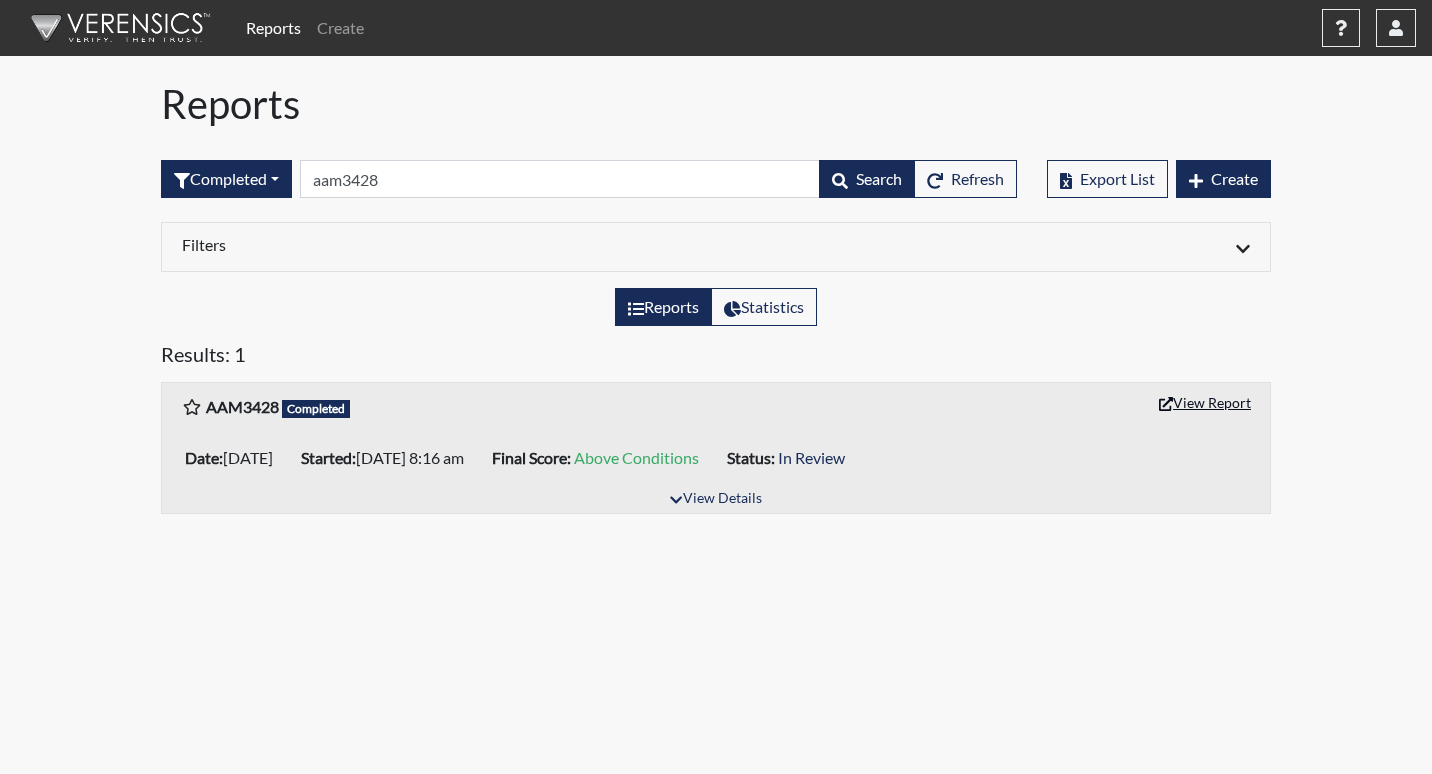 click on "View Report" at bounding box center (1205, 402) 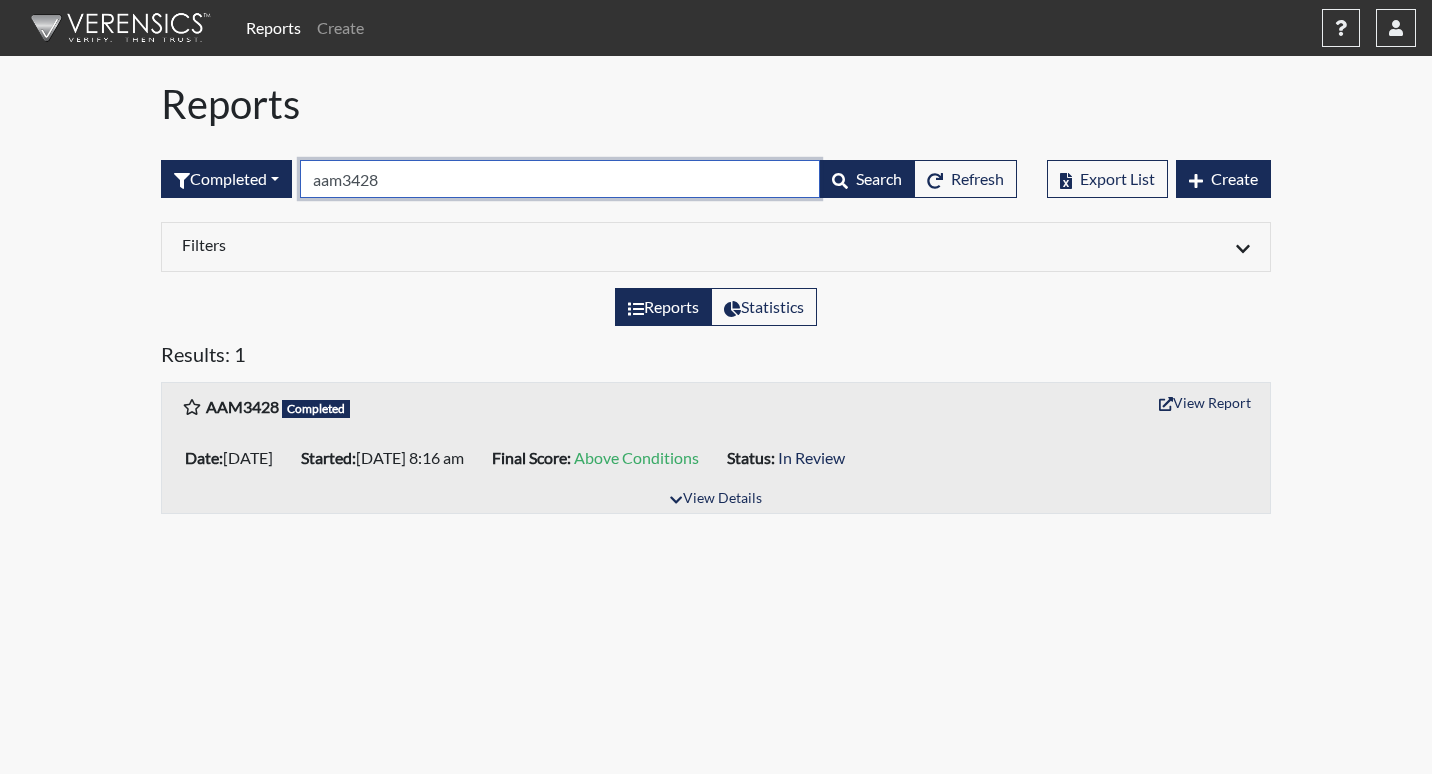 drag, startPoint x: 402, startPoint y: 183, endPoint x: 201, endPoint y: 212, distance: 203.08127 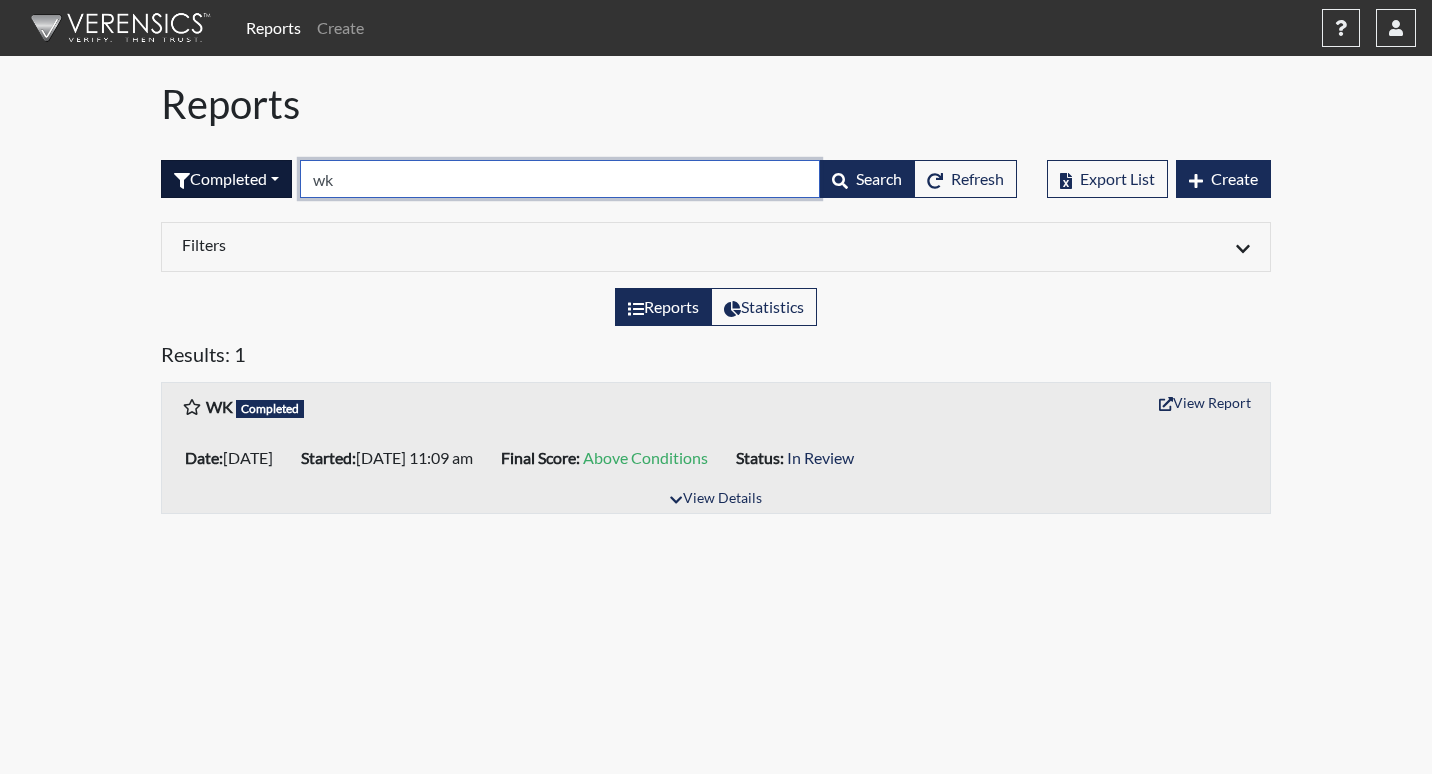 drag, startPoint x: 351, startPoint y: 179, endPoint x: 208, endPoint y: 172, distance: 143.17122 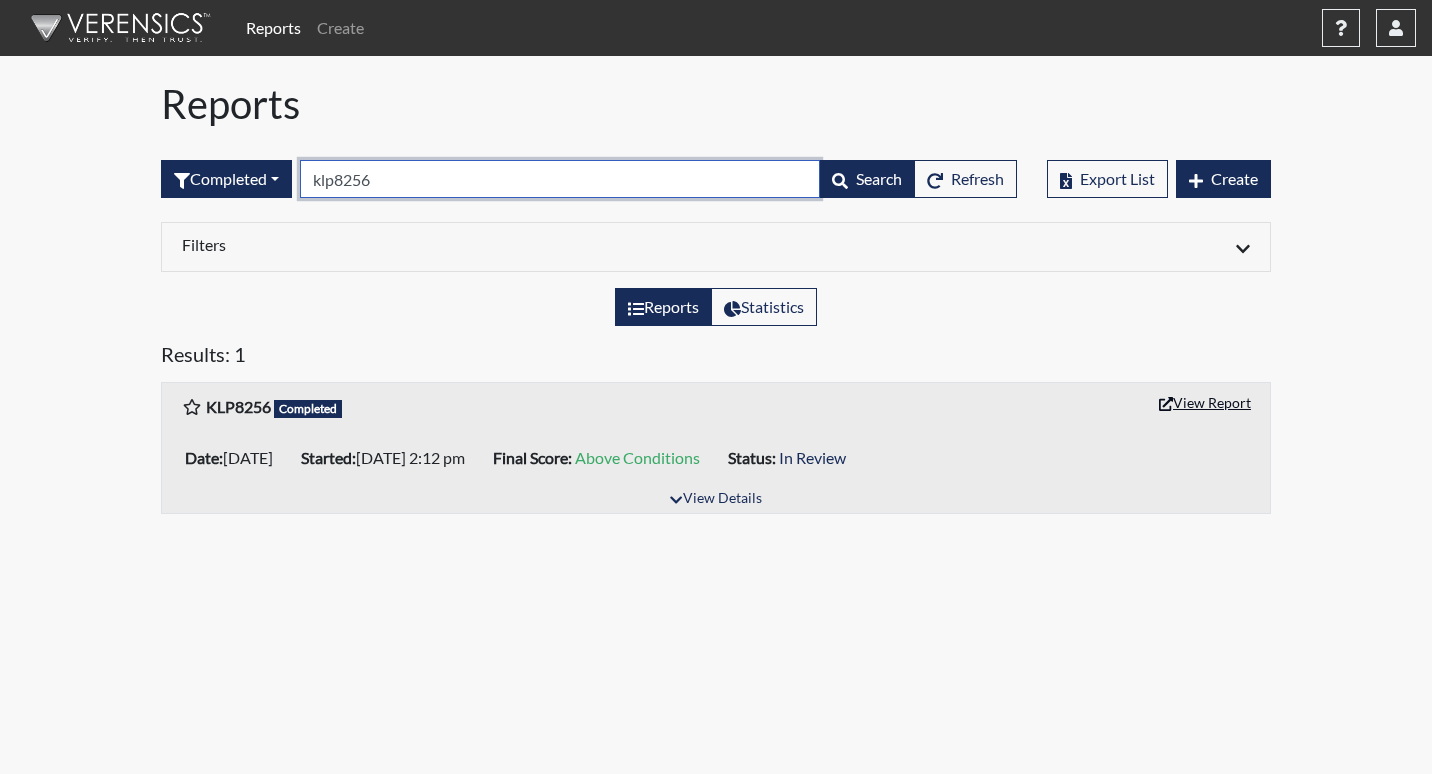 type on "klp8256" 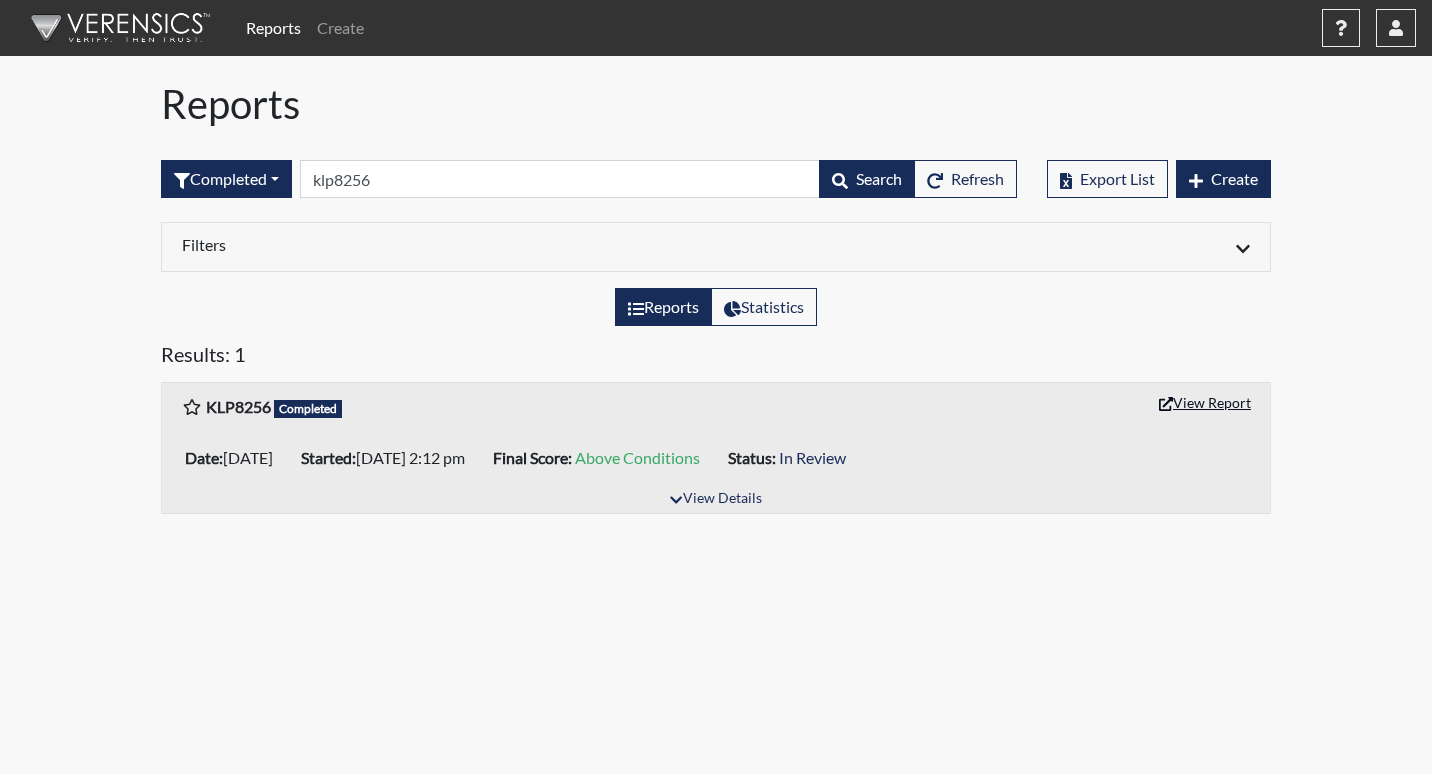 click on "View Report" at bounding box center [1205, 402] 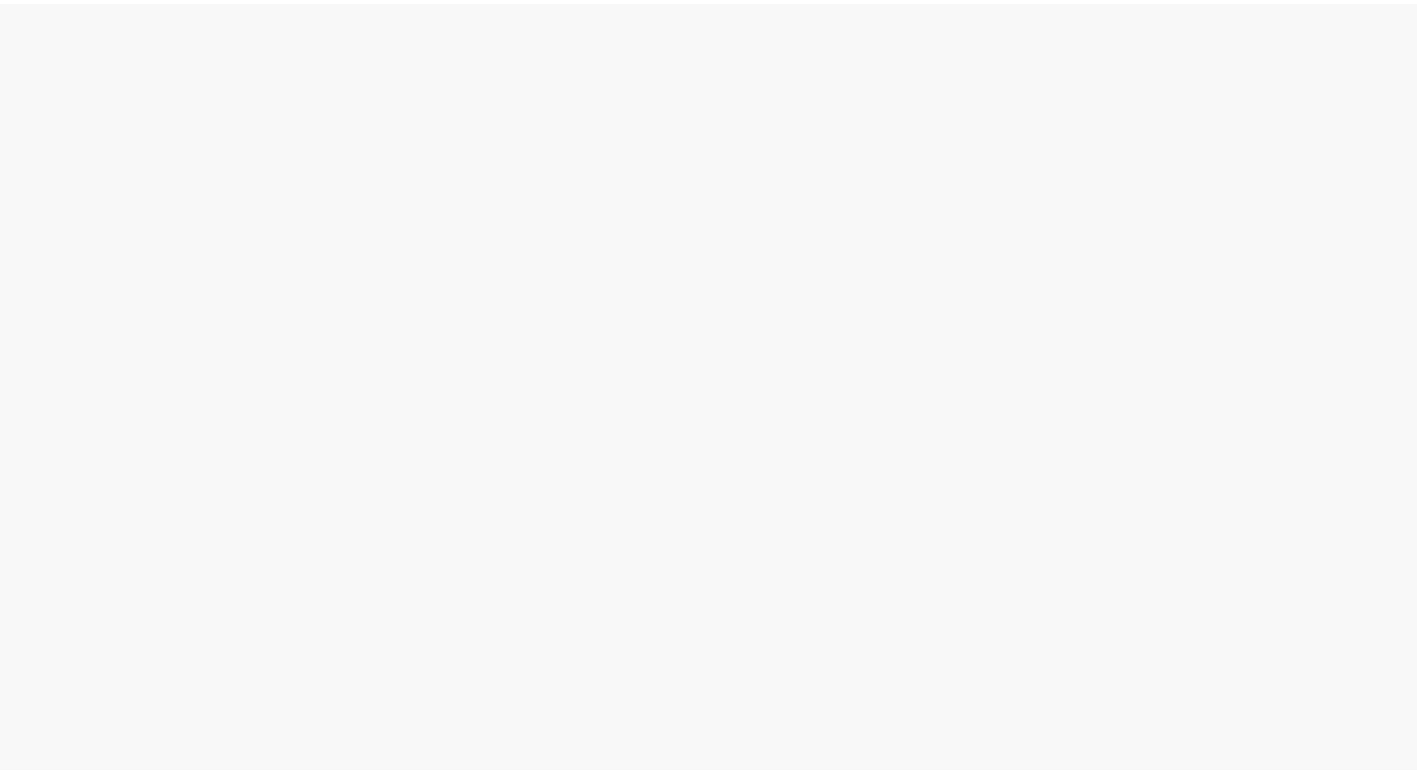scroll, scrollTop: 0, scrollLeft: 0, axis: both 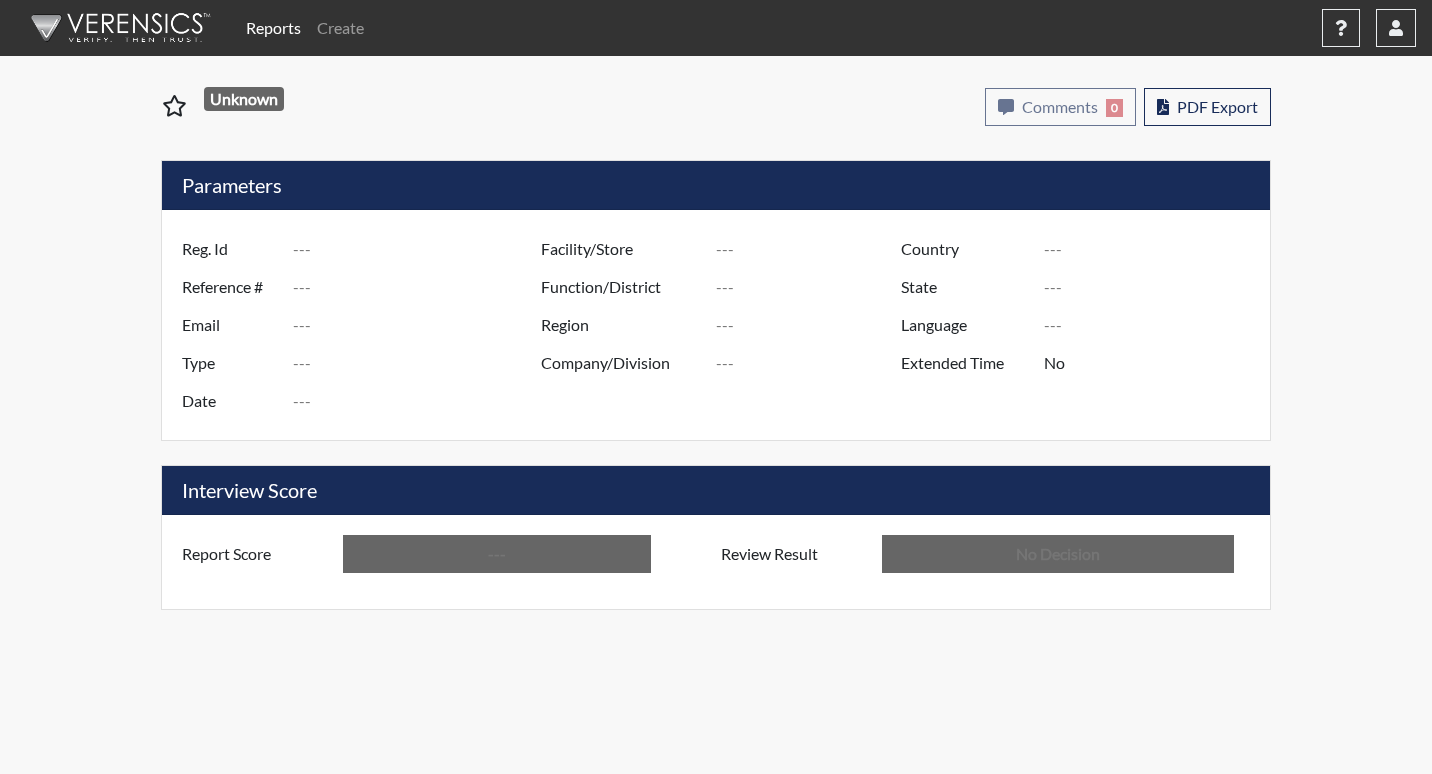 type on "AAM3428" 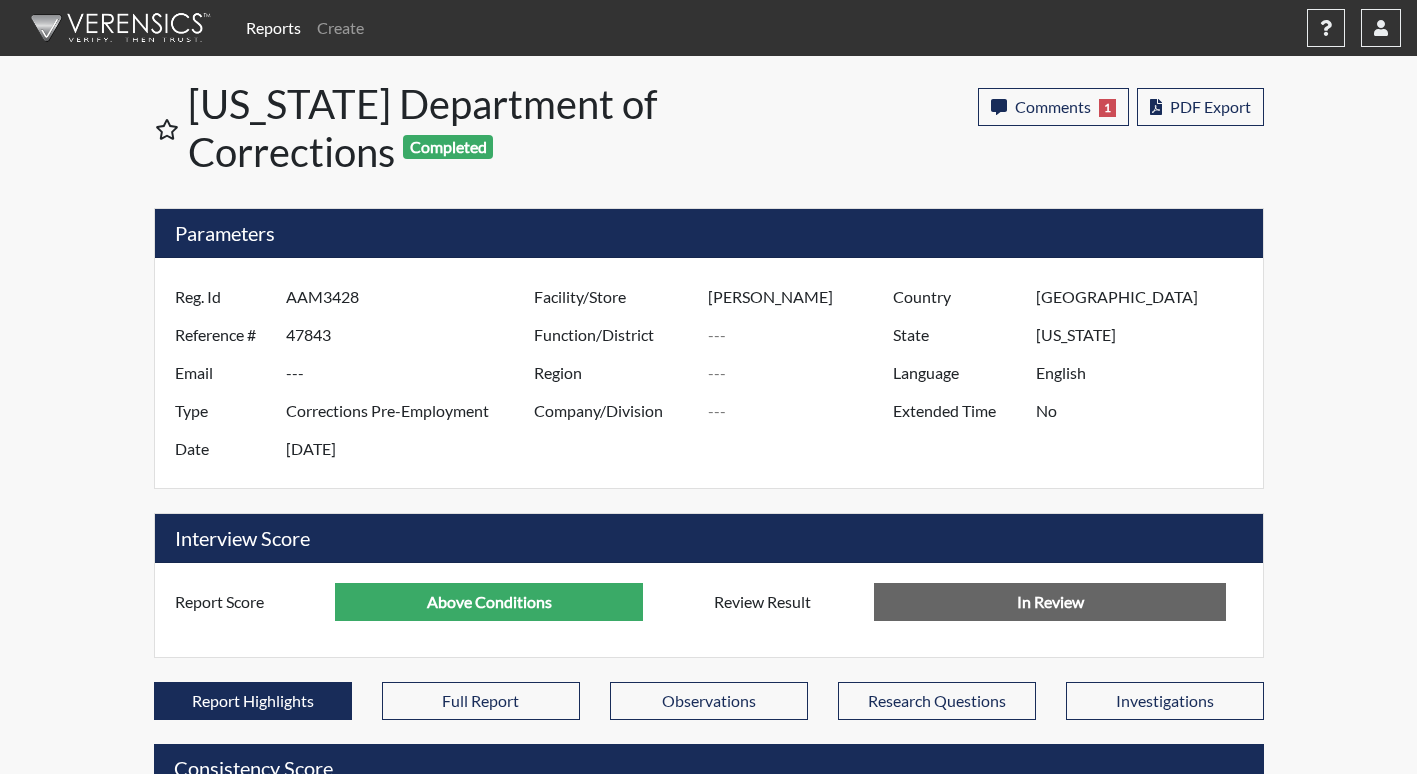 scroll, scrollTop: 999668, scrollLeft: 999169, axis: both 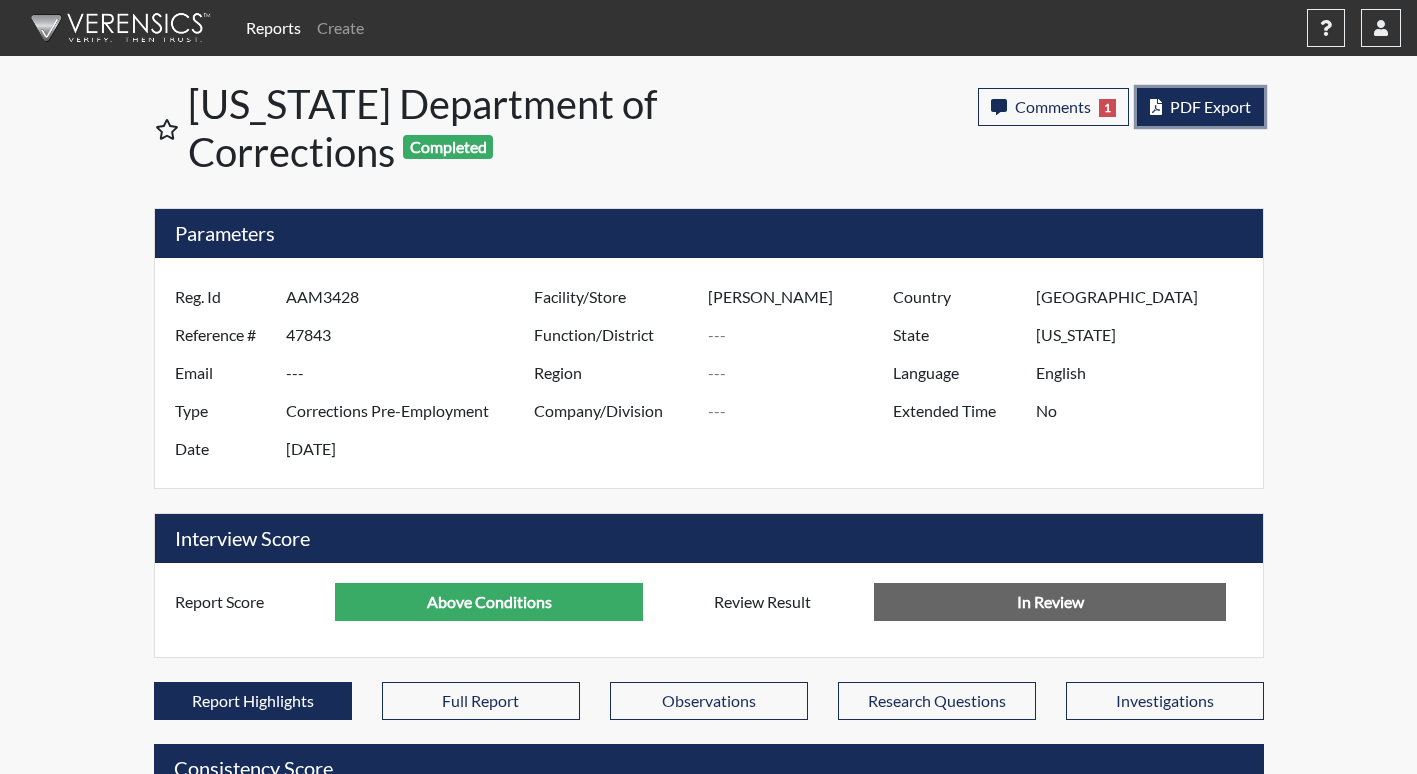 click on "PDF Export" at bounding box center [1210, 106] 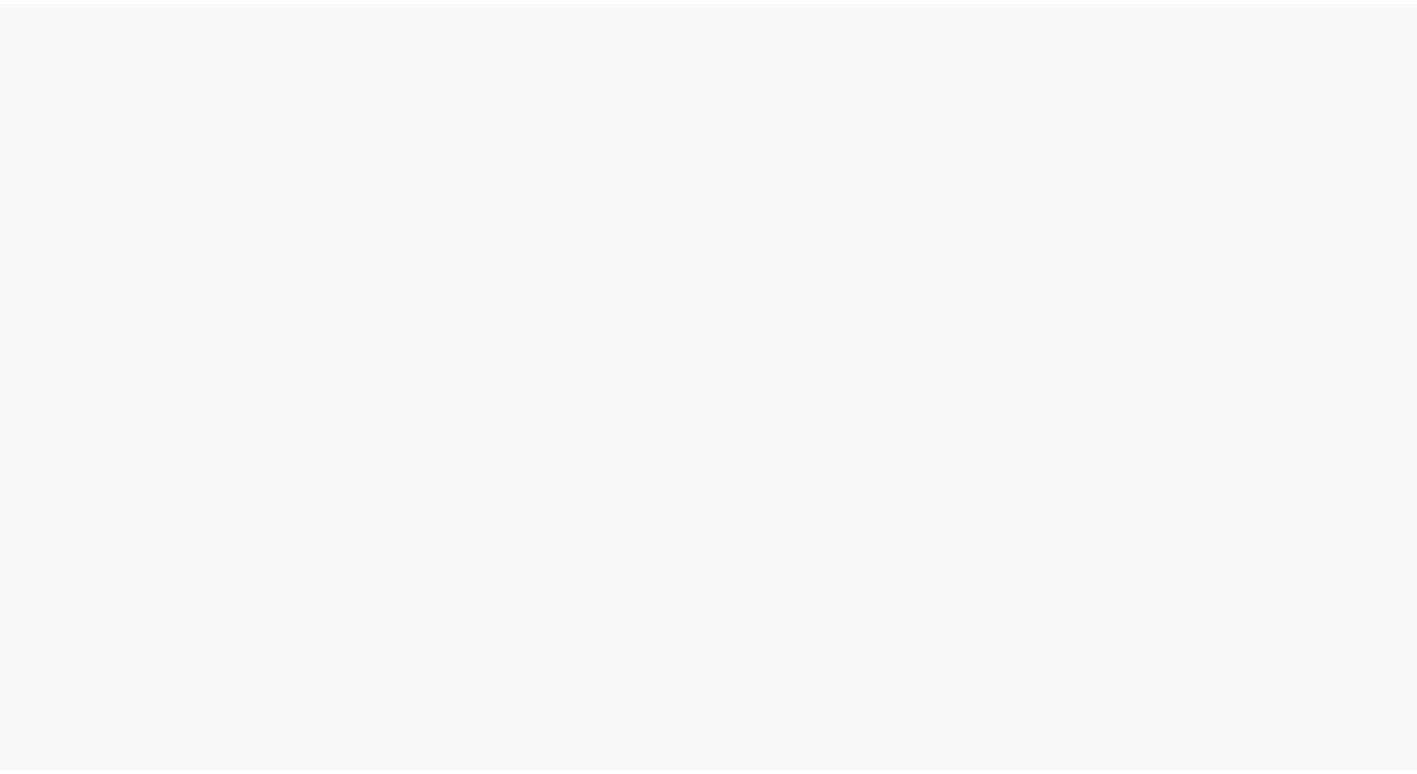 scroll, scrollTop: 0, scrollLeft: 0, axis: both 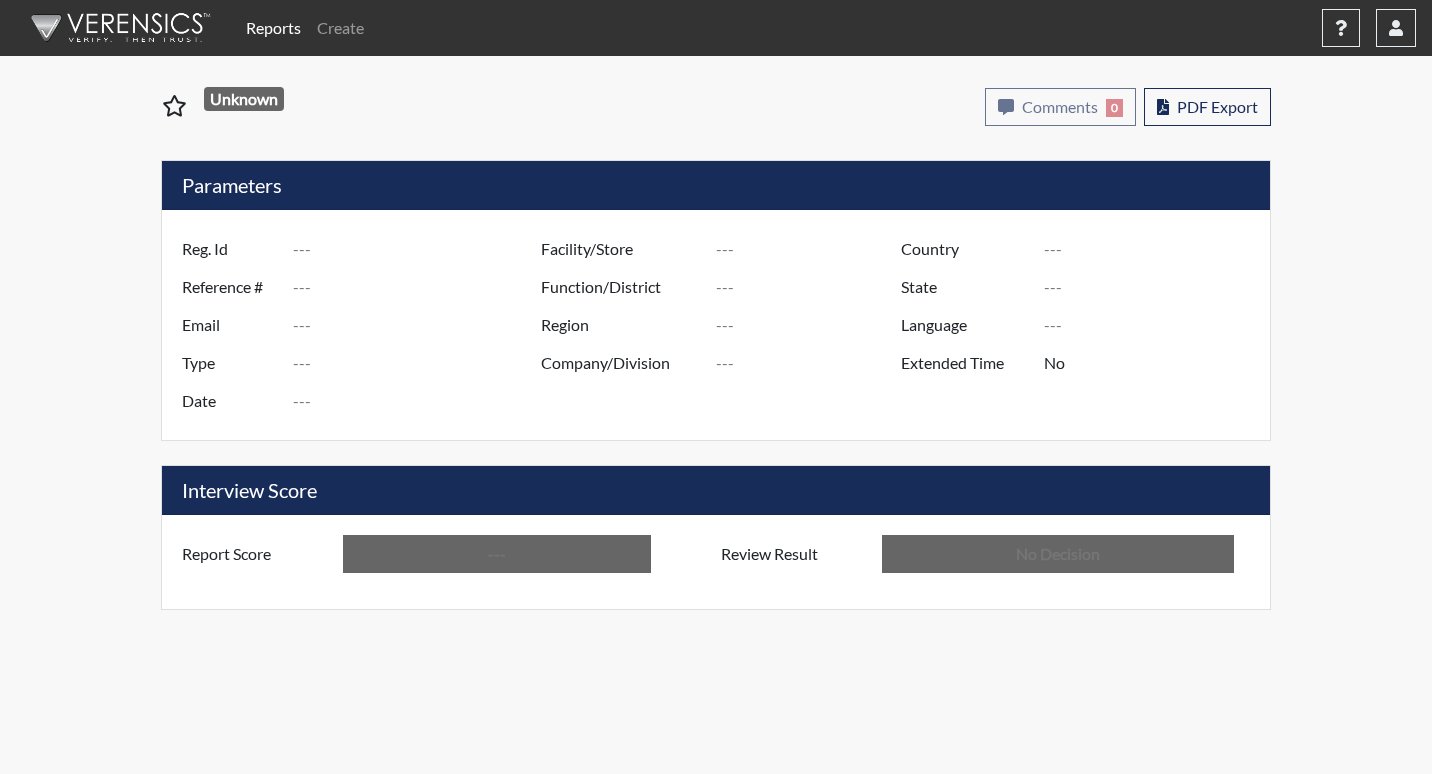 type on "SSB5746" 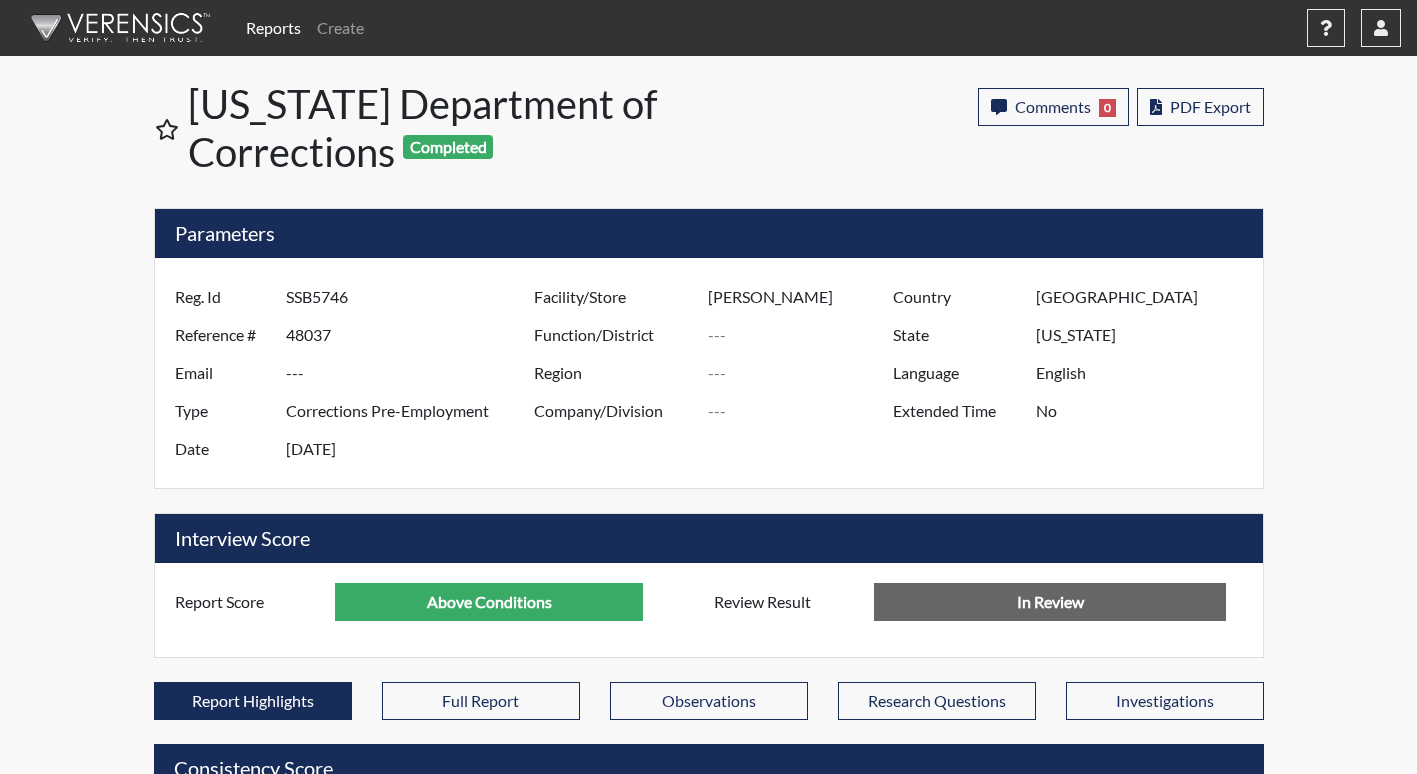 scroll, scrollTop: 999668, scrollLeft: 999169, axis: both 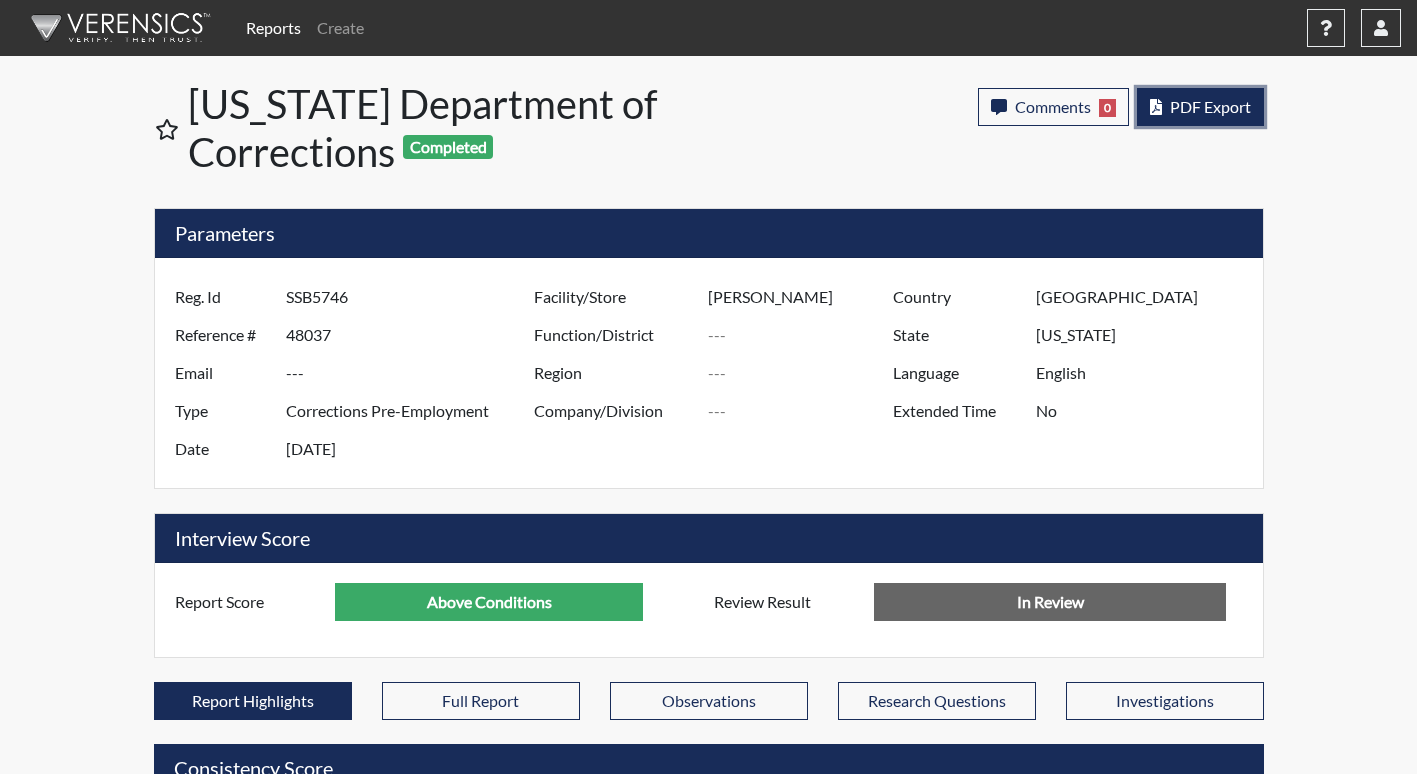 click on "PDF Export" at bounding box center (1210, 106) 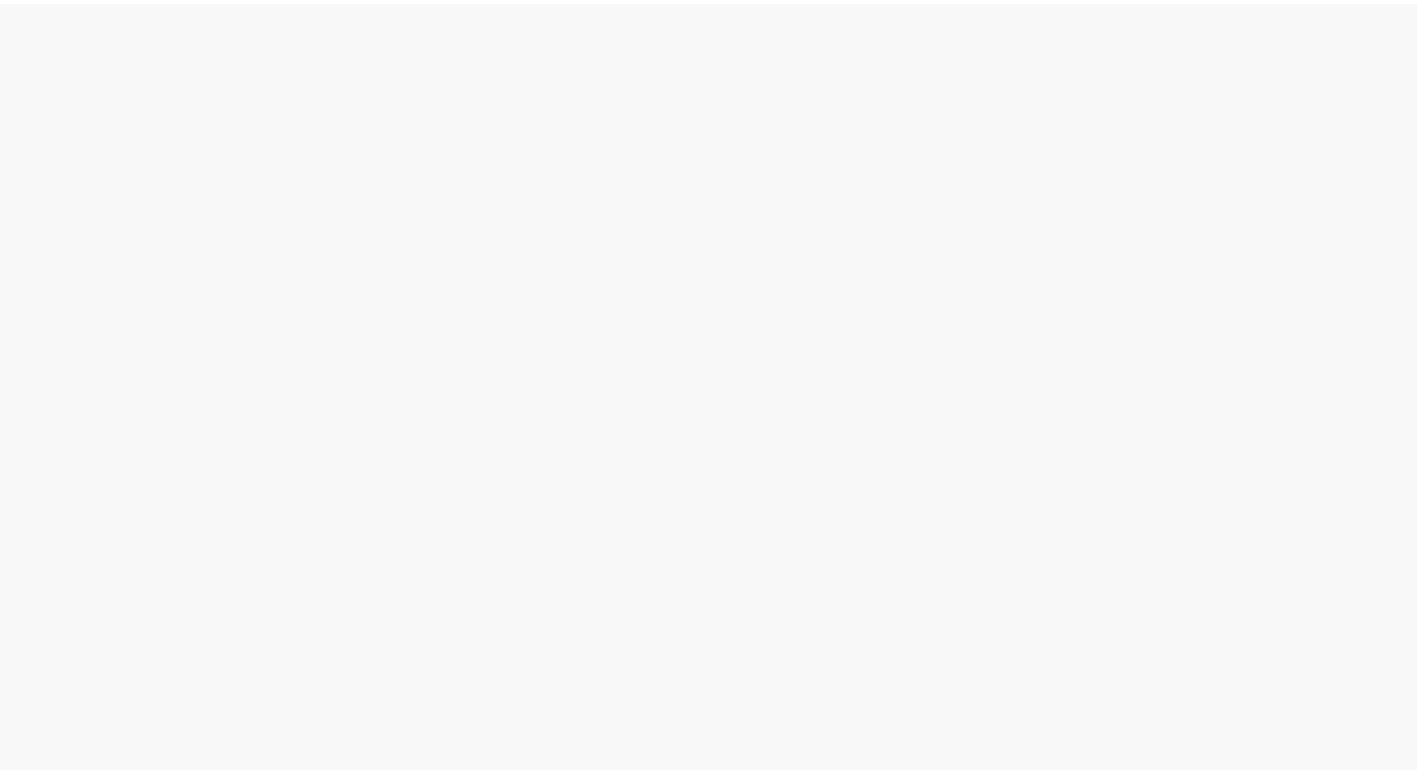 scroll, scrollTop: 0, scrollLeft: 0, axis: both 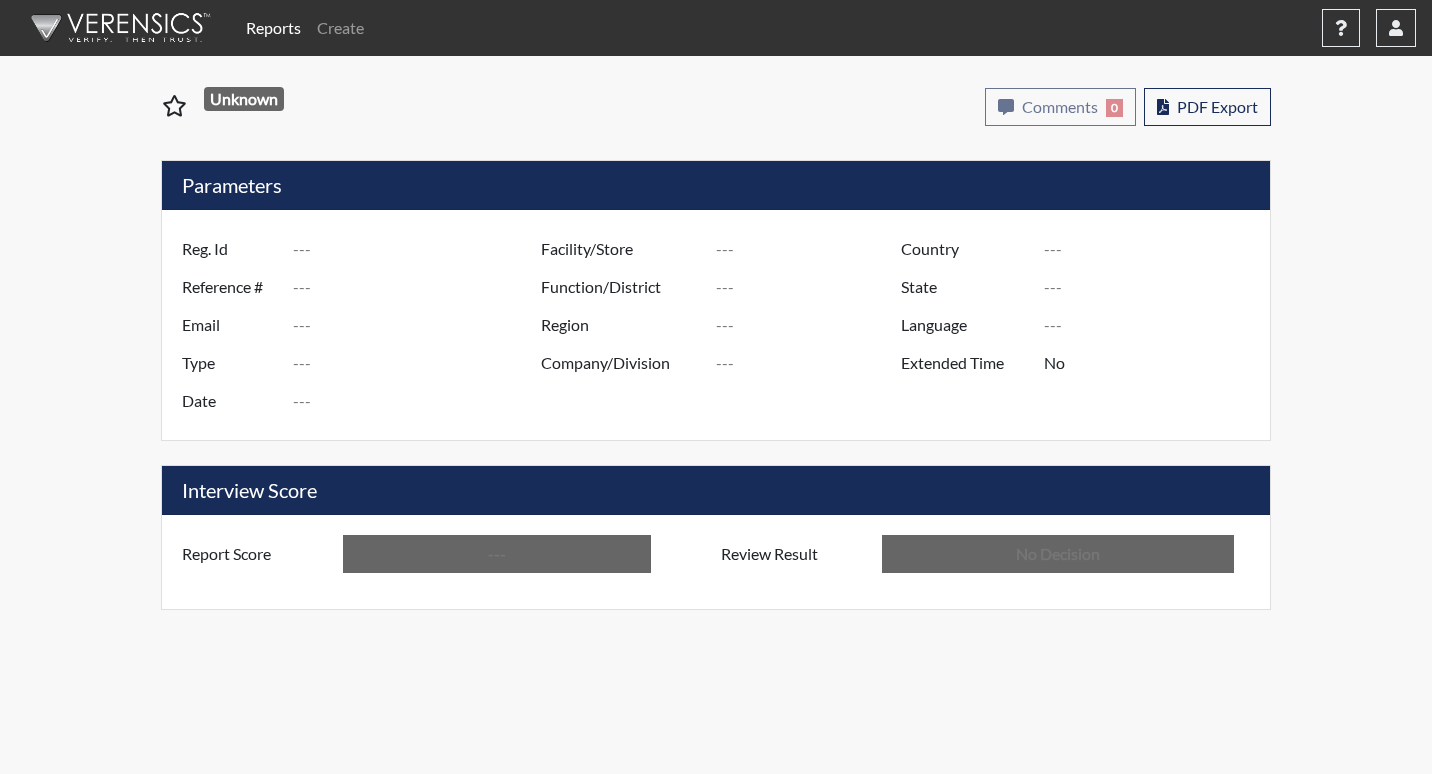 type on "AAM3428" 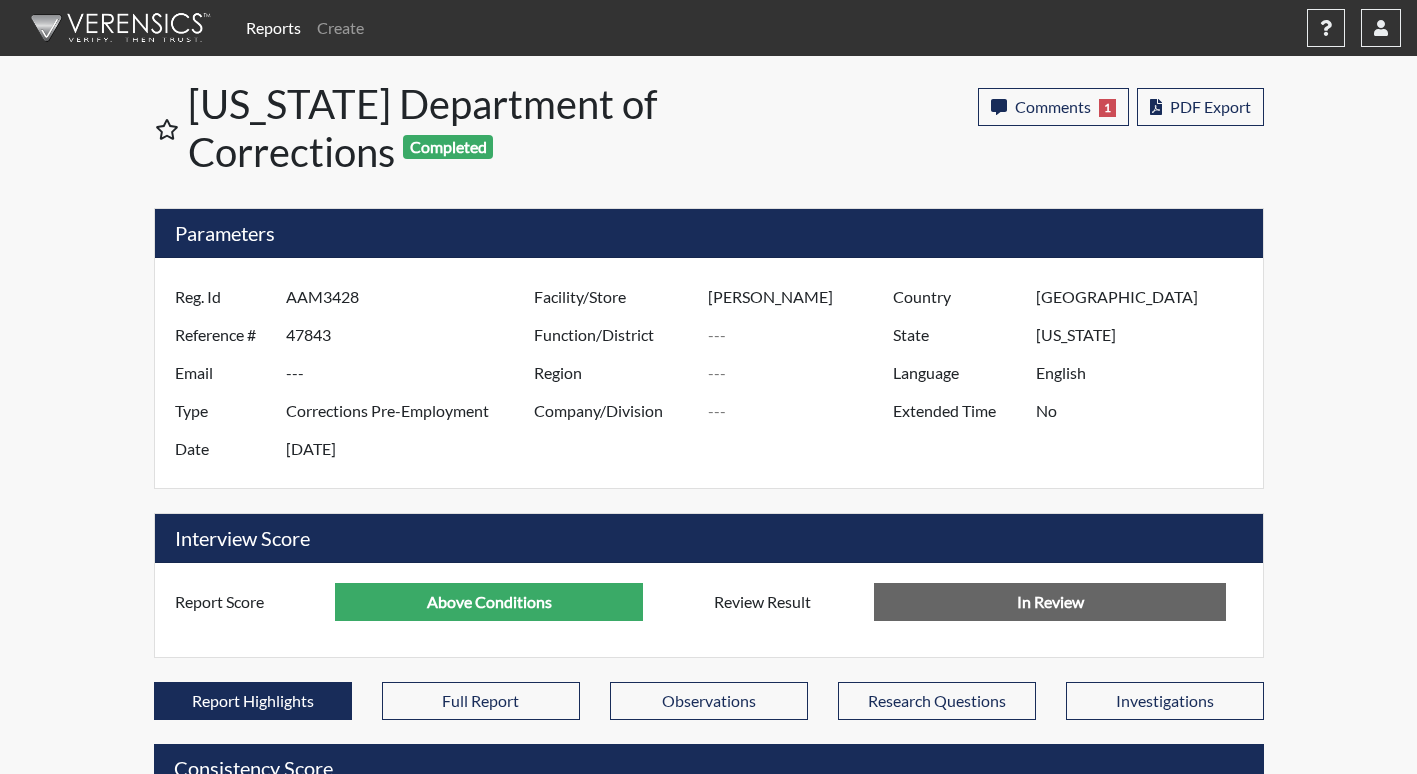 scroll, scrollTop: 999668, scrollLeft: 999169, axis: both 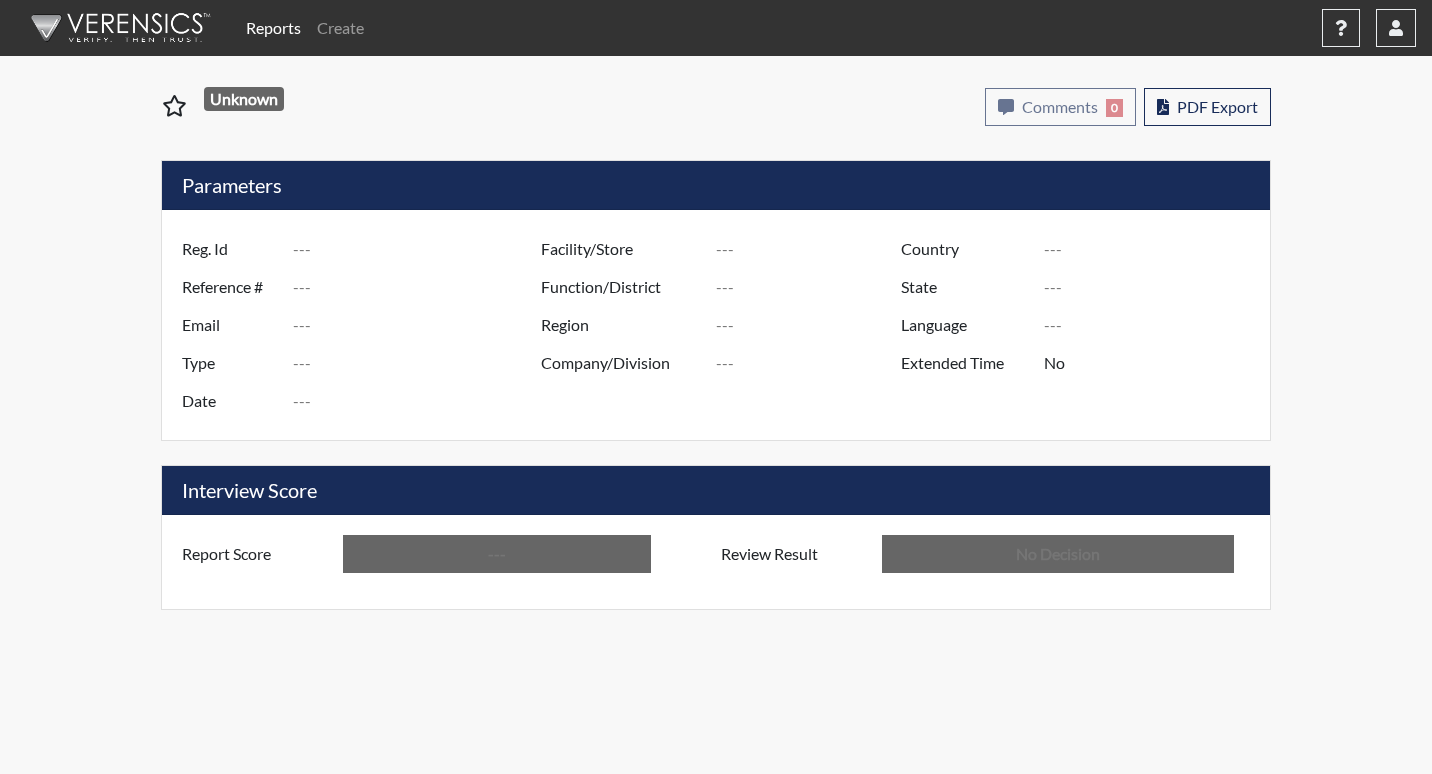 type on "KLP8256" 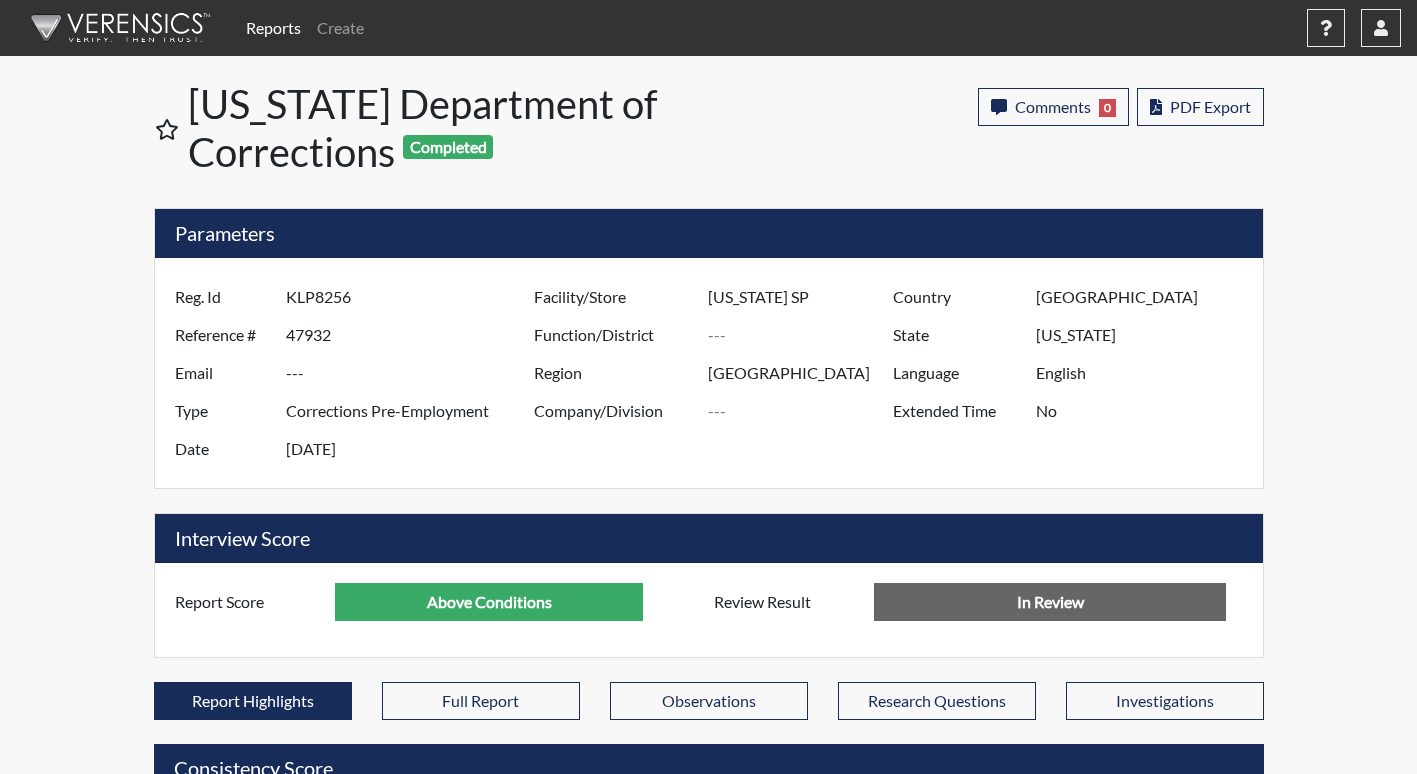 scroll, scrollTop: 999668, scrollLeft: 999169, axis: both 